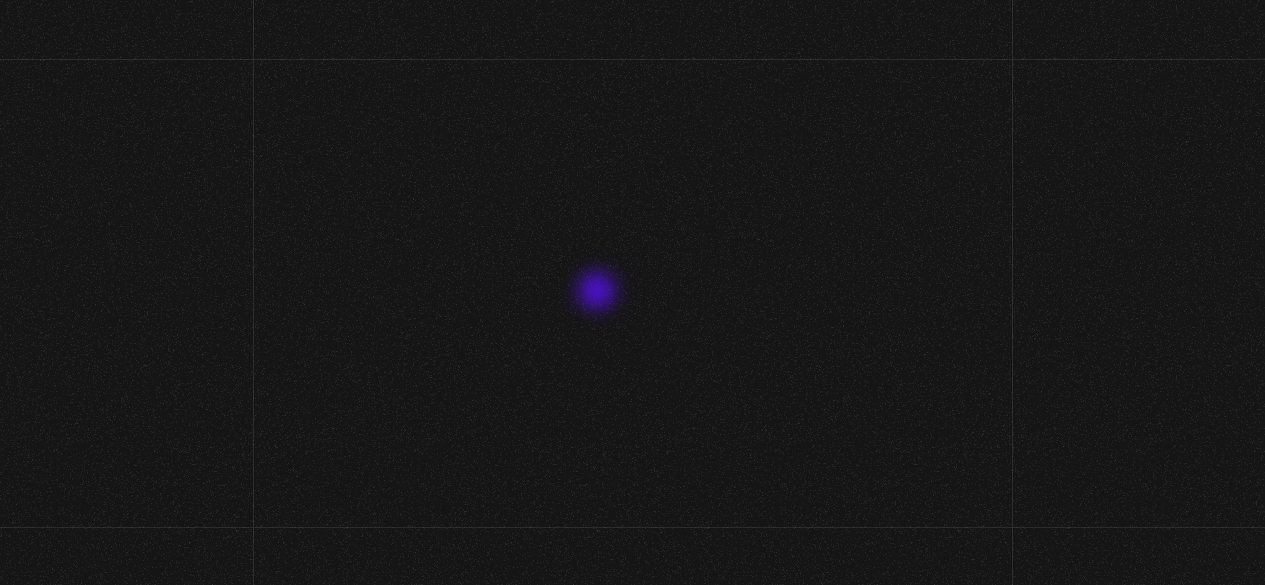 scroll, scrollTop: 0, scrollLeft: 0, axis: both 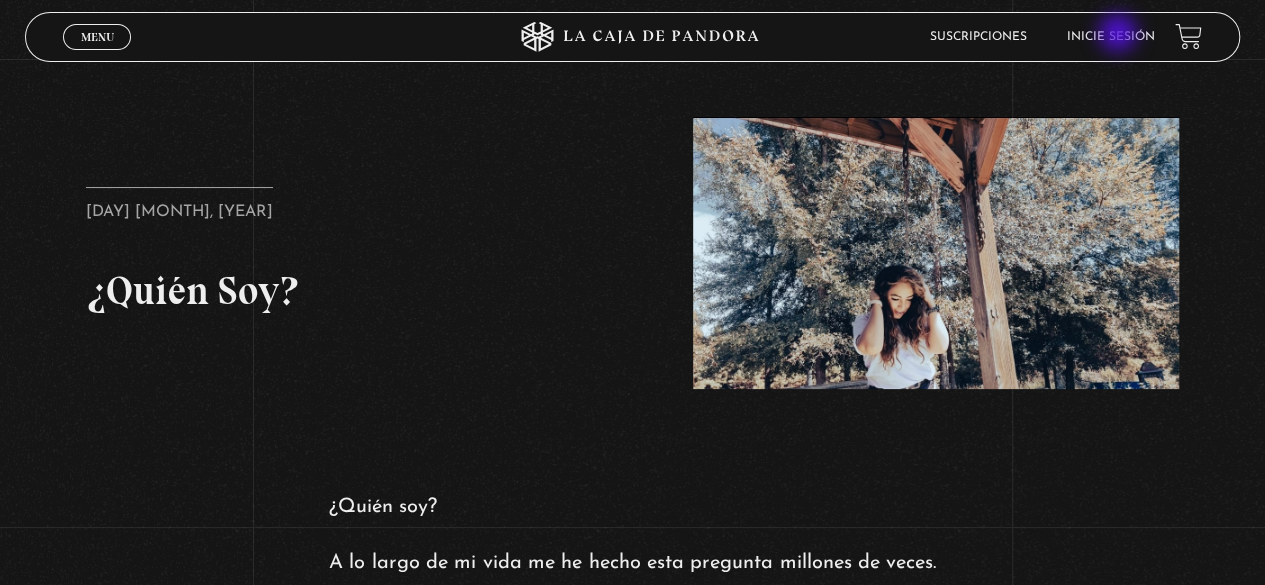 click on "Inicie sesión" at bounding box center (1111, 37) 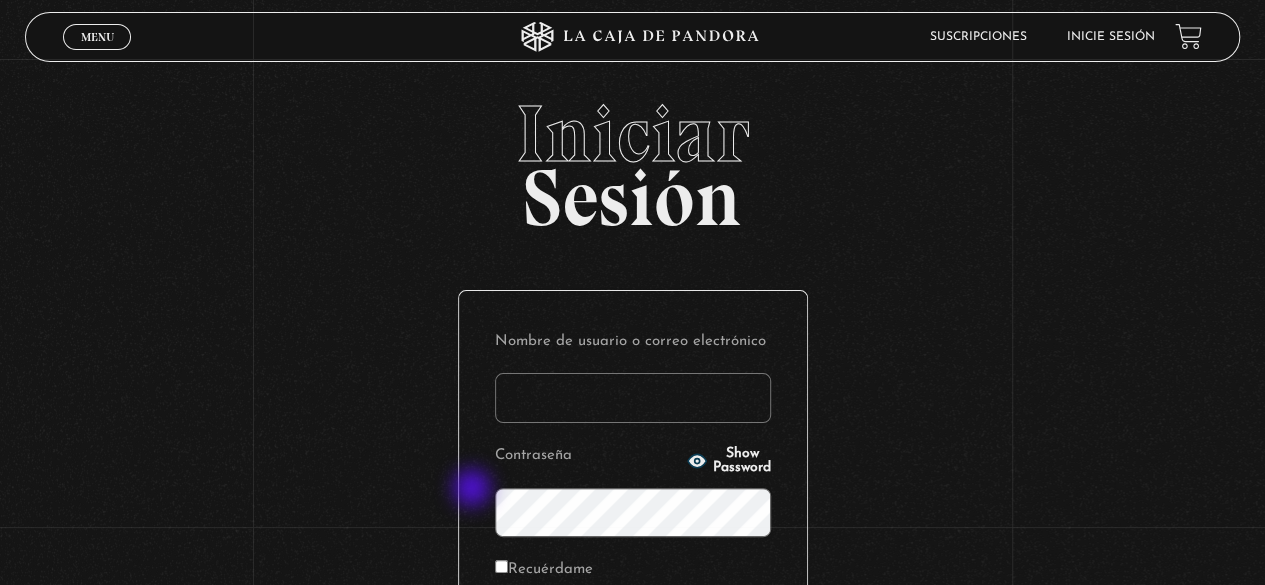 scroll, scrollTop: 200, scrollLeft: 0, axis: vertical 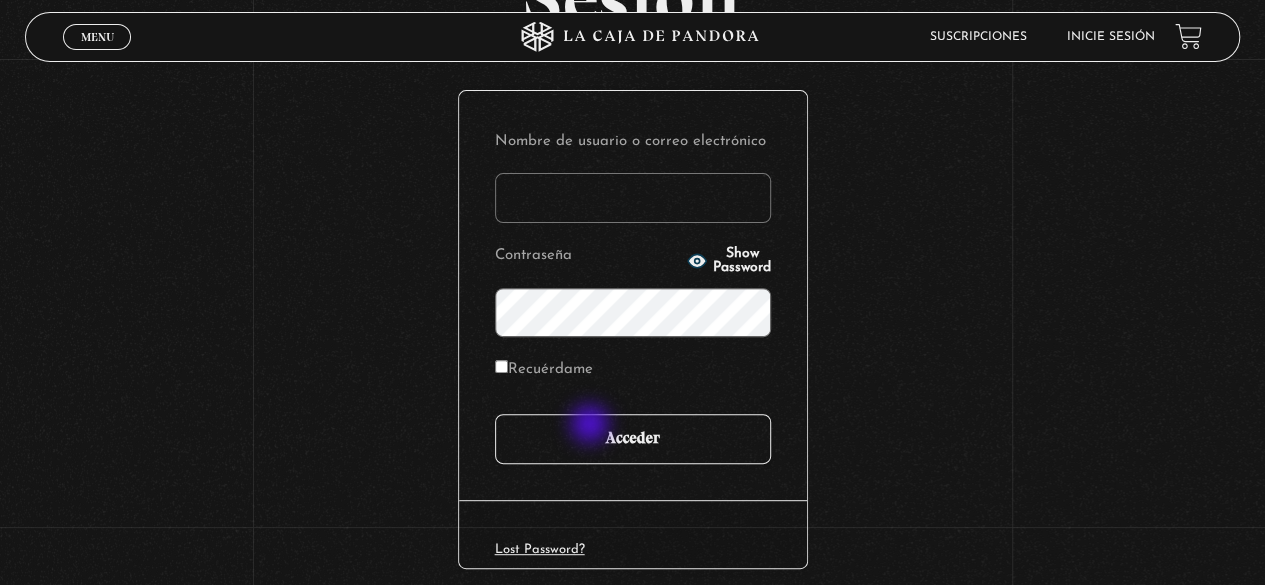 type on "[EMAIL]" 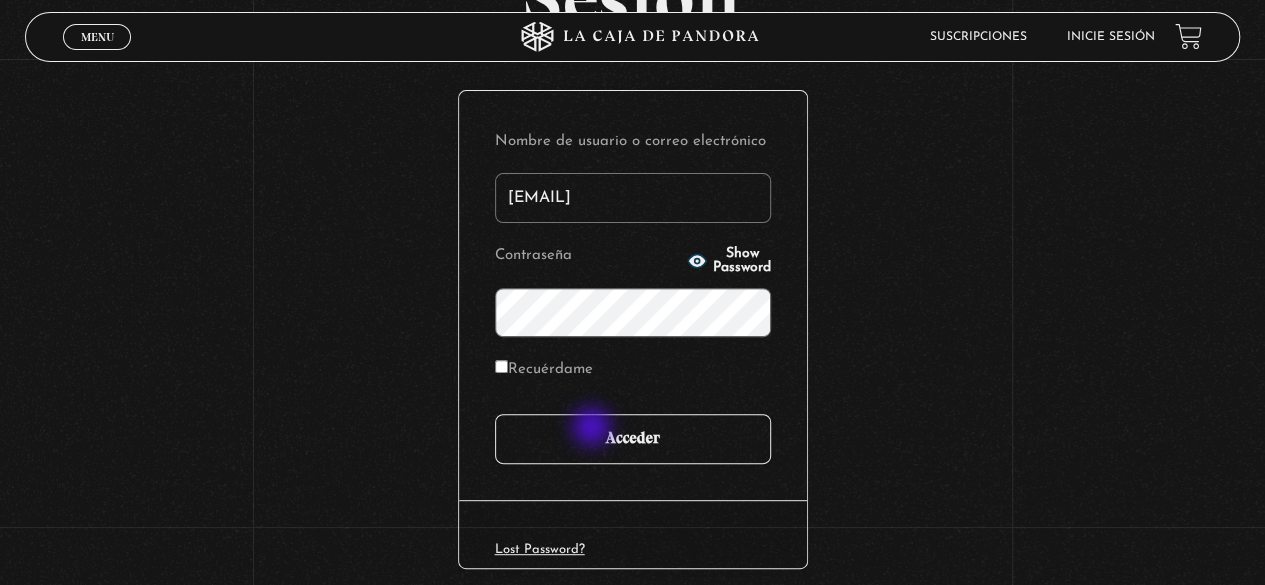 click on "Acceder" at bounding box center (633, 439) 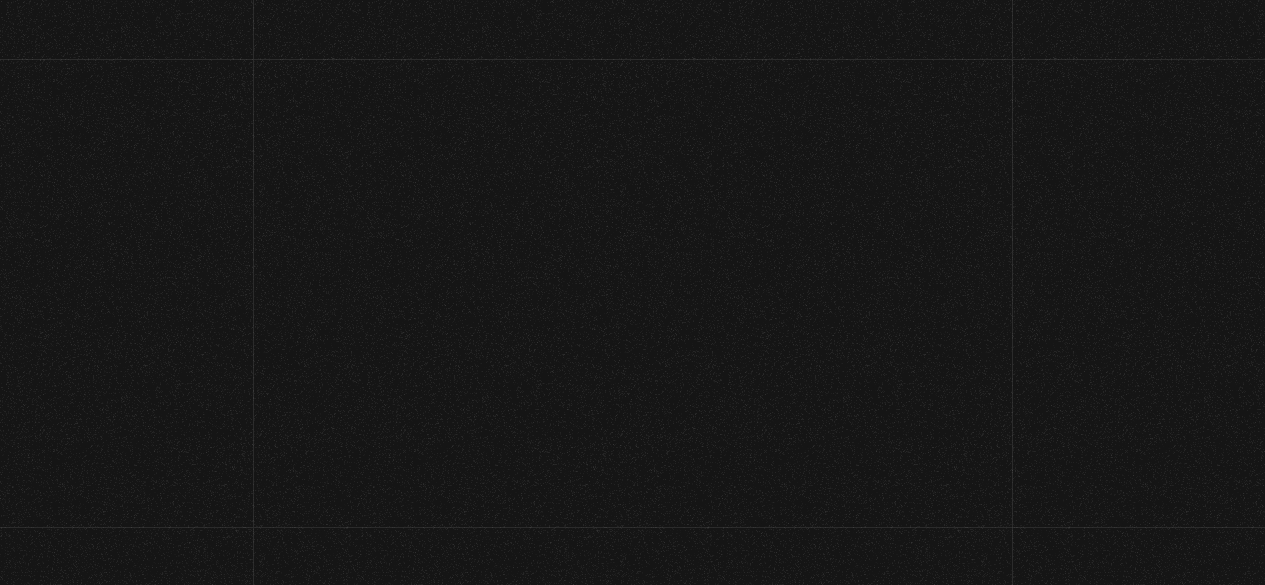 scroll, scrollTop: 0, scrollLeft: 0, axis: both 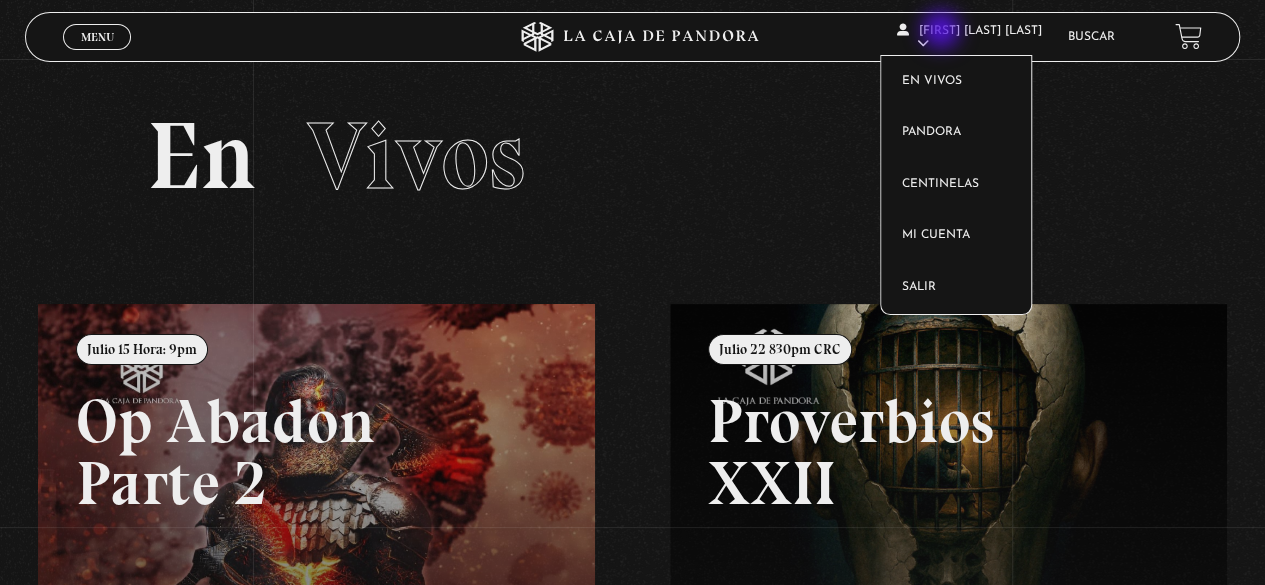 click on "[FIRST] [LAST] [LAST]" at bounding box center (969, 37) 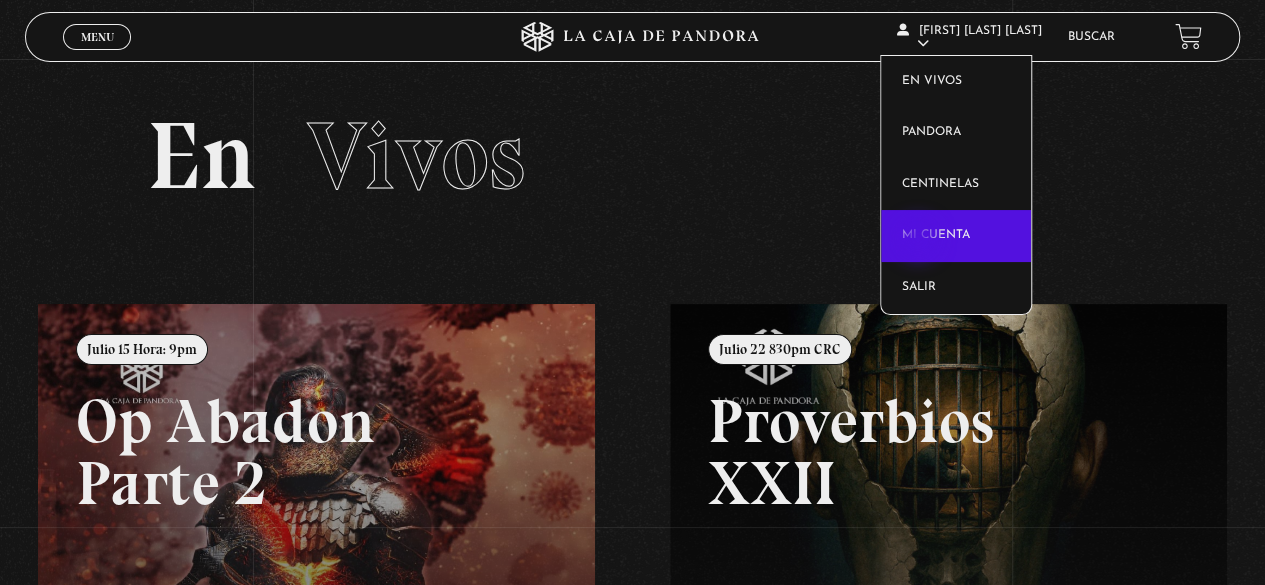 click on "Mi cuenta" at bounding box center [956, 236] 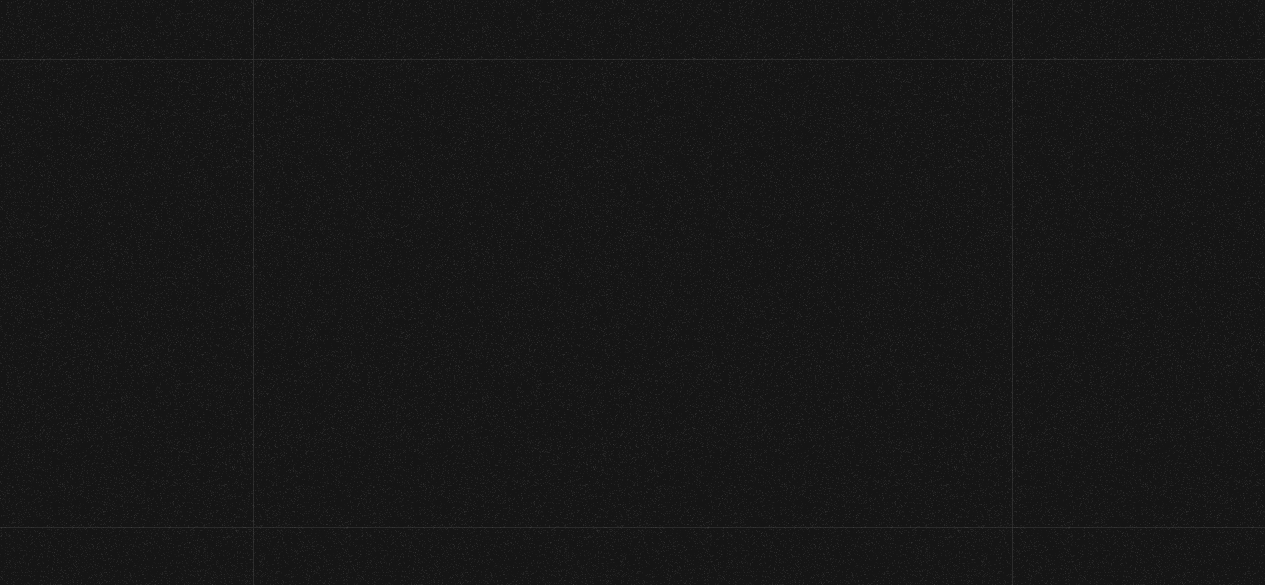 scroll, scrollTop: 0, scrollLeft: 0, axis: both 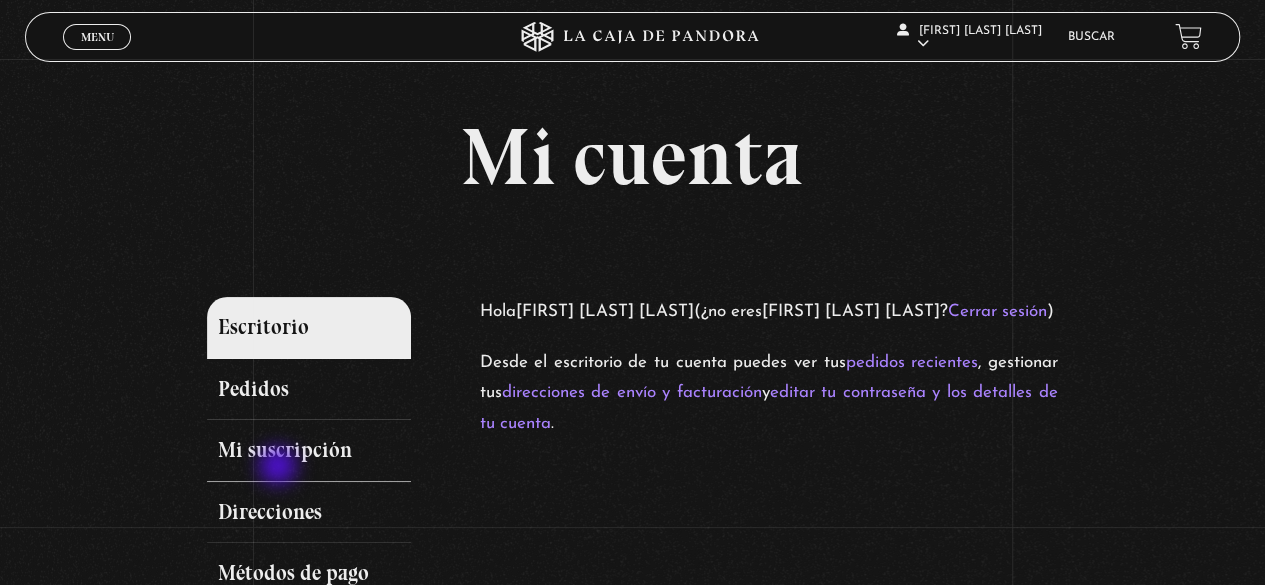 click on "Mi suscripción" at bounding box center [309, 451] 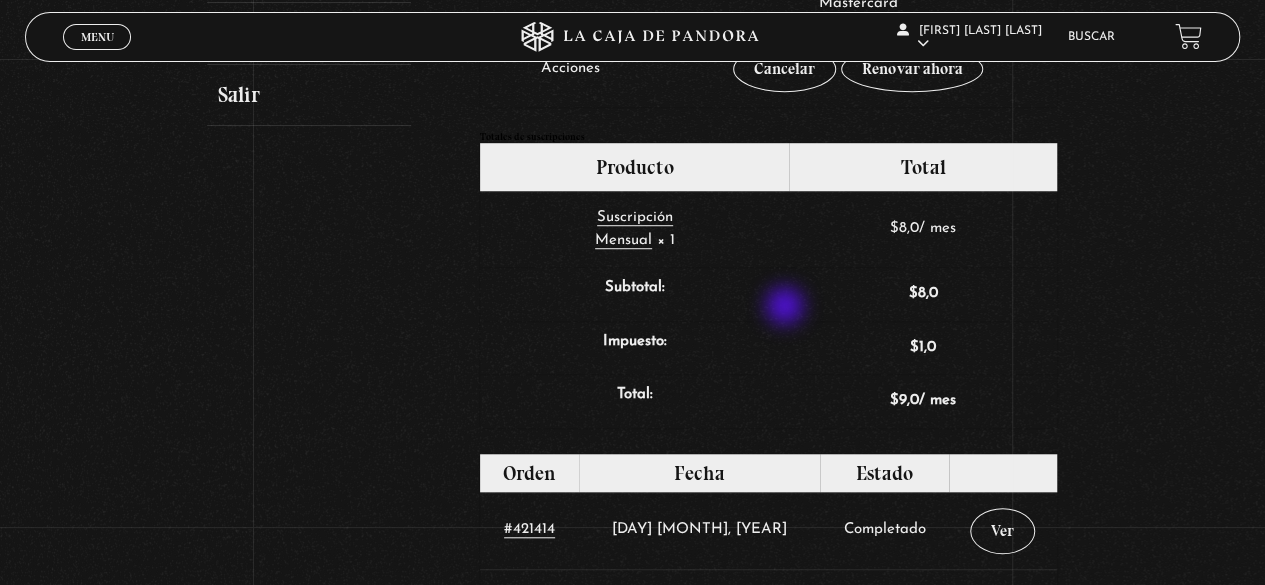 scroll, scrollTop: 400, scrollLeft: 0, axis: vertical 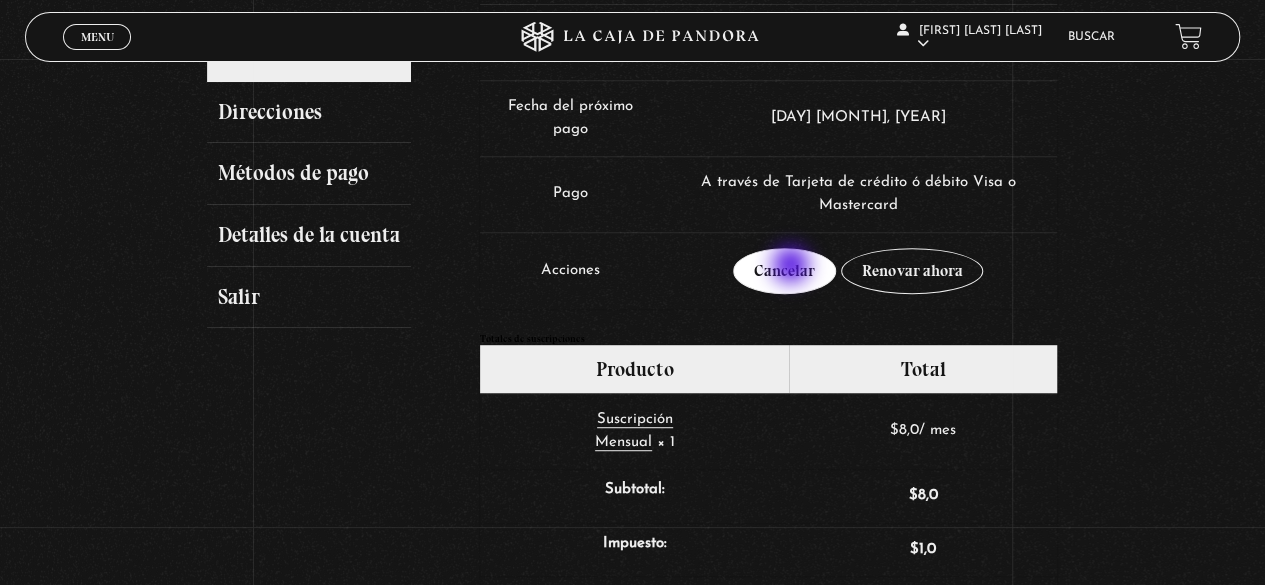 click on "Cancelar" at bounding box center [784, 271] 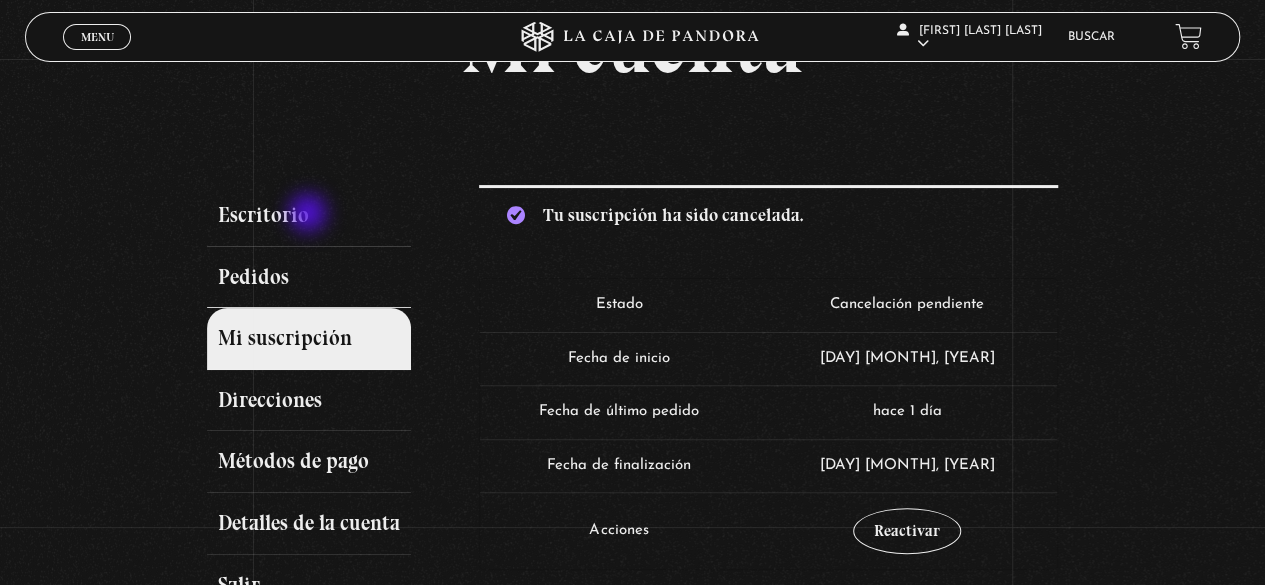 scroll, scrollTop: 0, scrollLeft: 0, axis: both 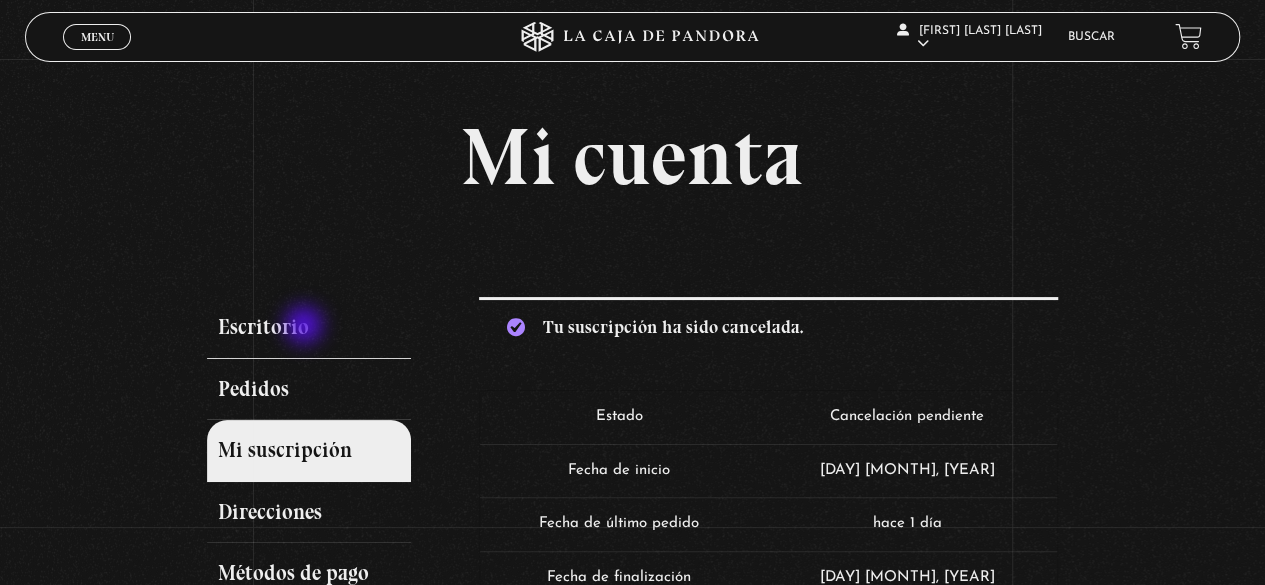 click on "Escritorio" at bounding box center (309, 328) 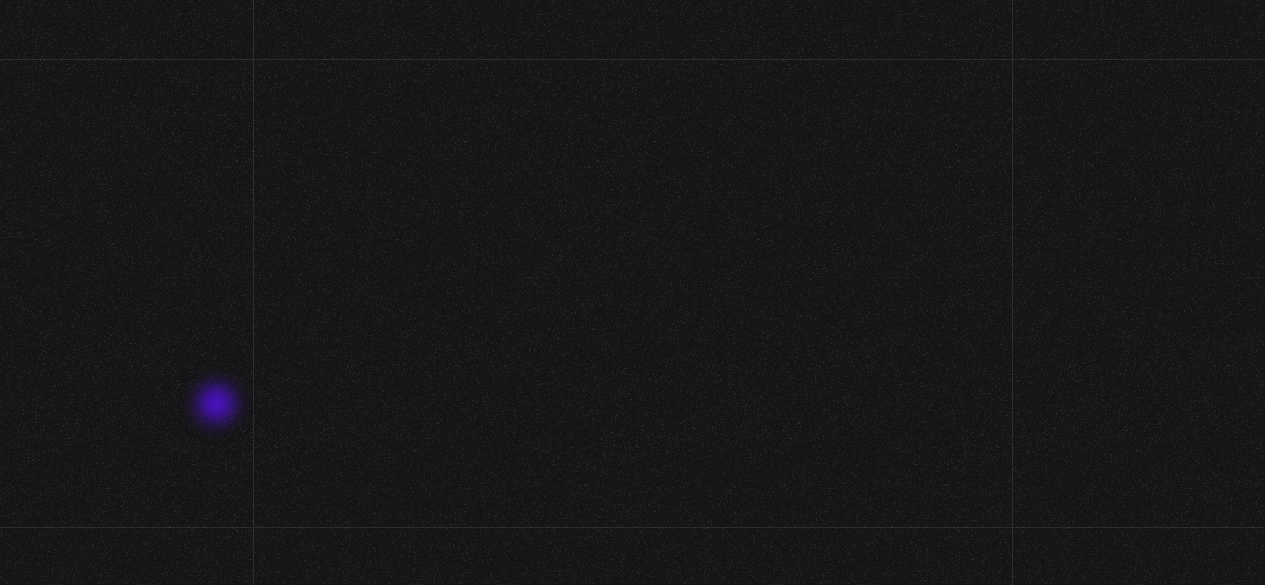 scroll, scrollTop: 0, scrollLeft: 0, axis: both 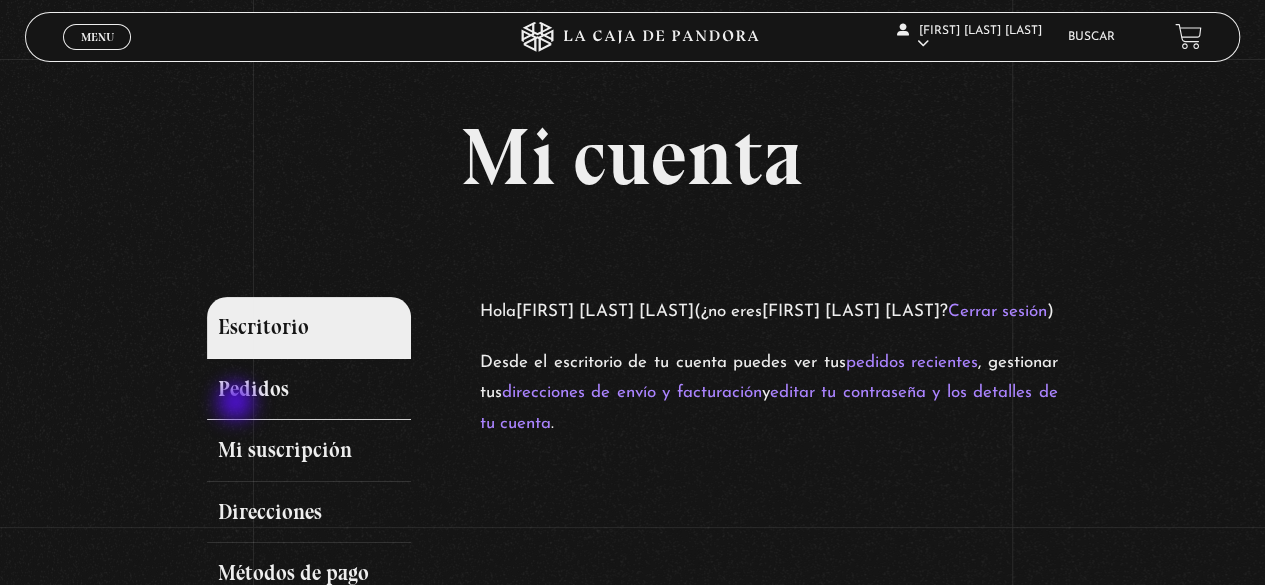 click on "Pedidos" at bounding box center (309, 390) 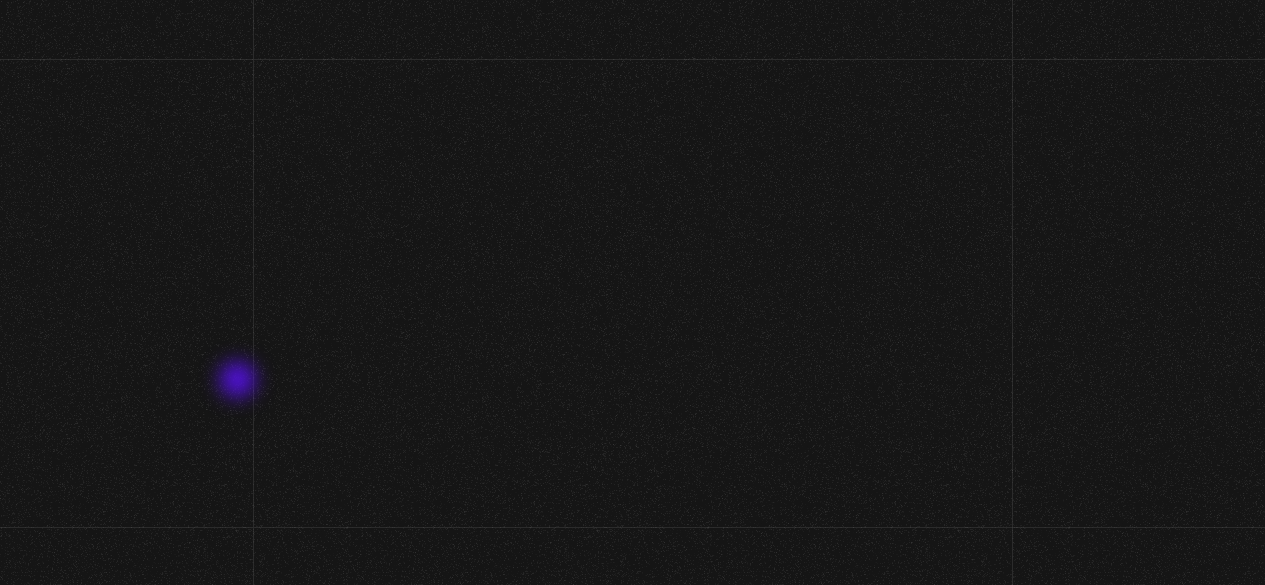 scroll, scrollTop: 0, scrollLeft: 0, axis: both 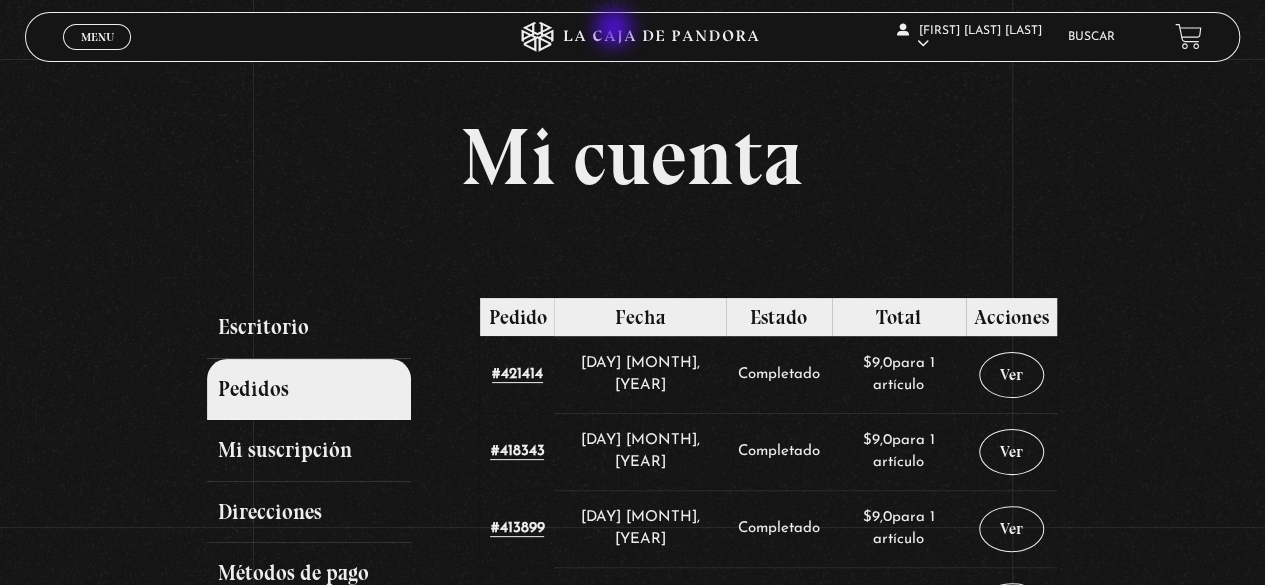 click 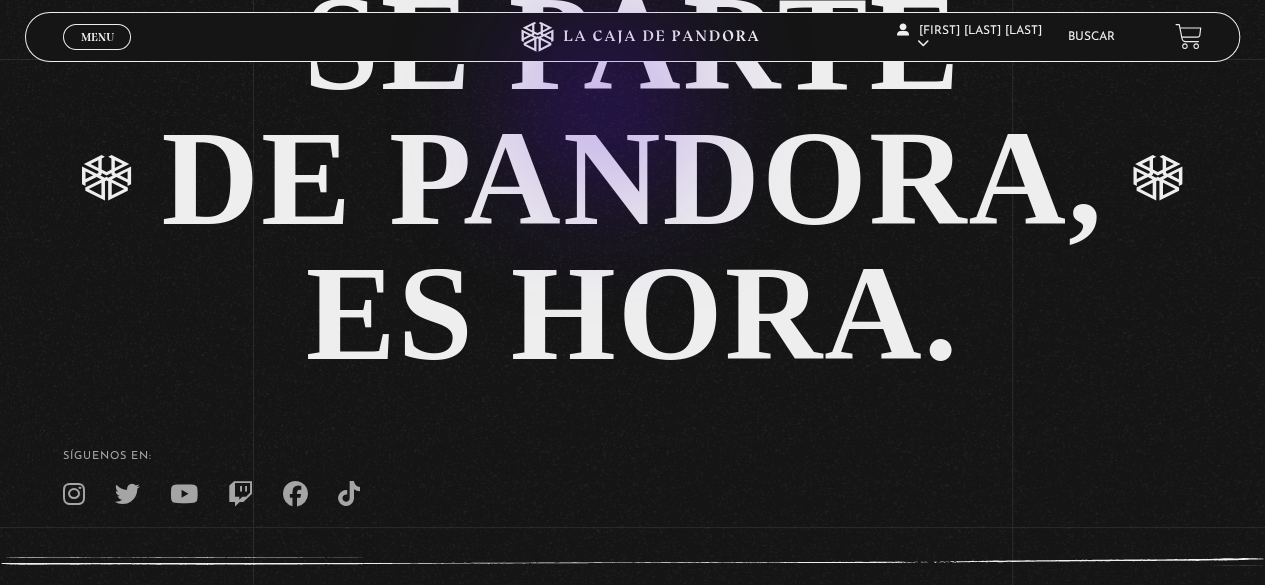 scroll, scrollTop: 4067, scrollLeft: 0, axis: vertical 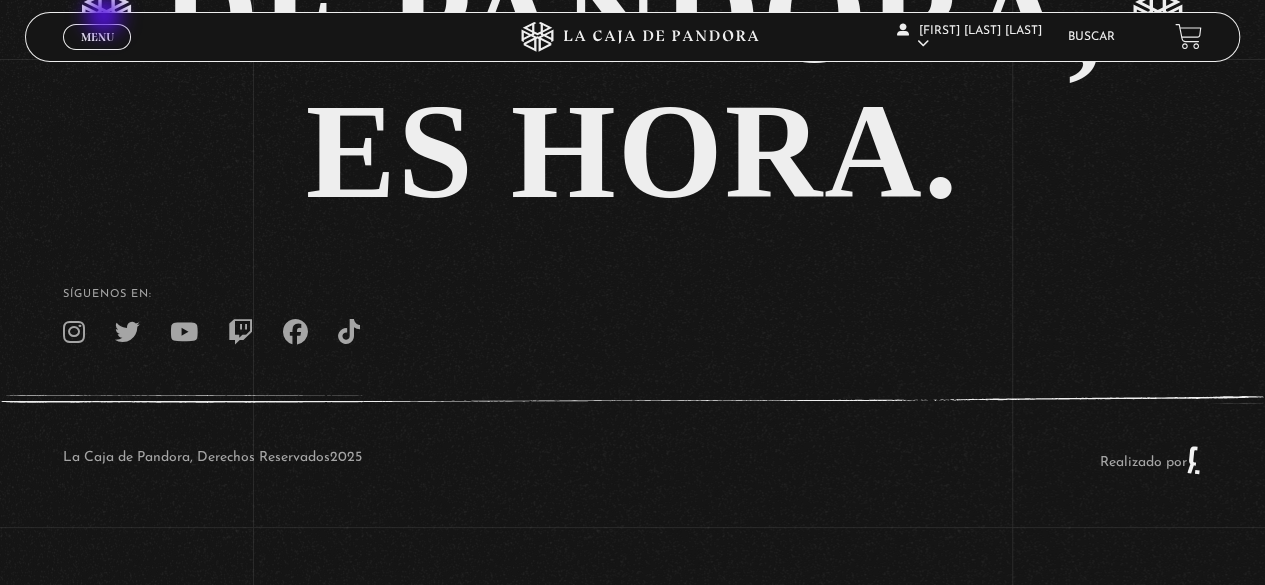 click on "Menu Cerrar" at bounding box center (253, 37) 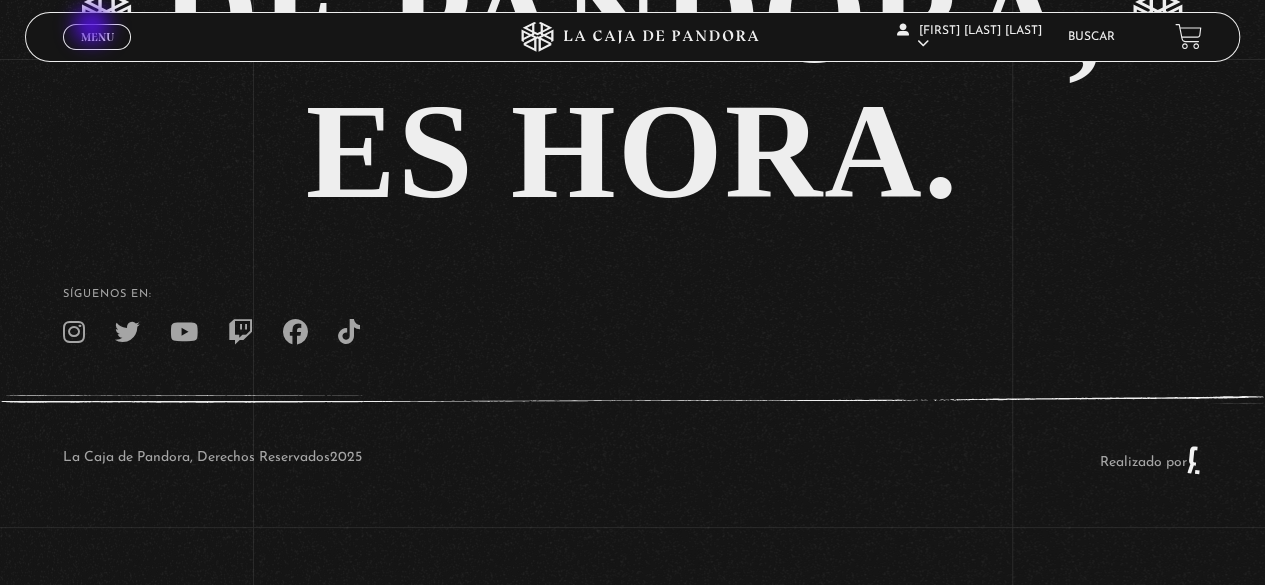 click on "Menu" at bounding box center (97, 37) 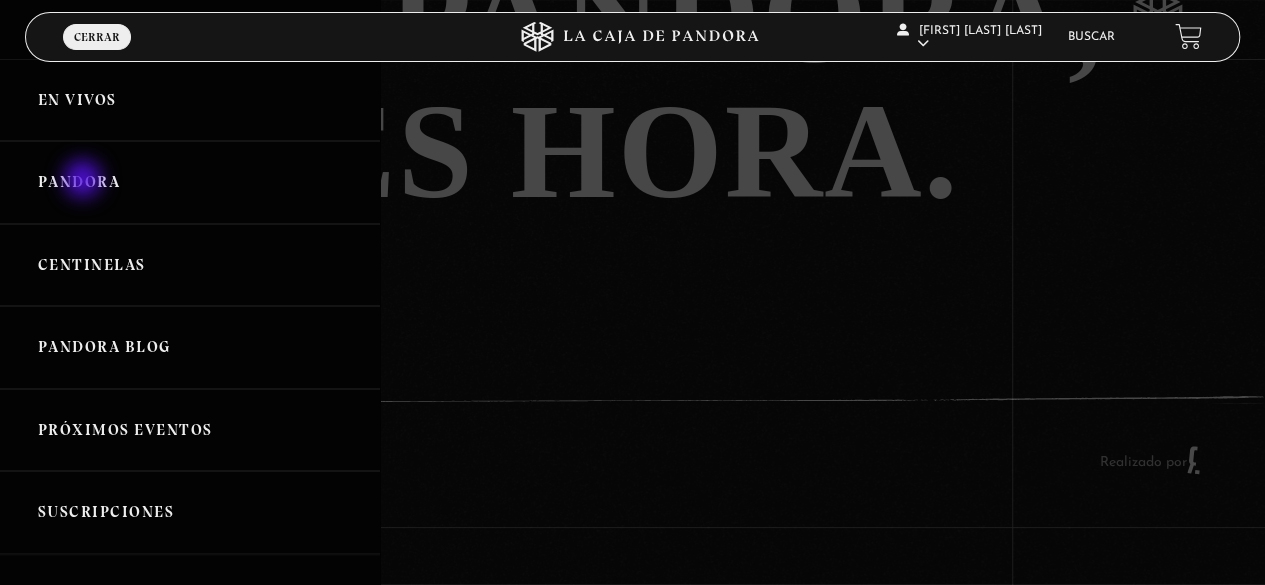 click on "Pandora" at bounding box center [190, 182] 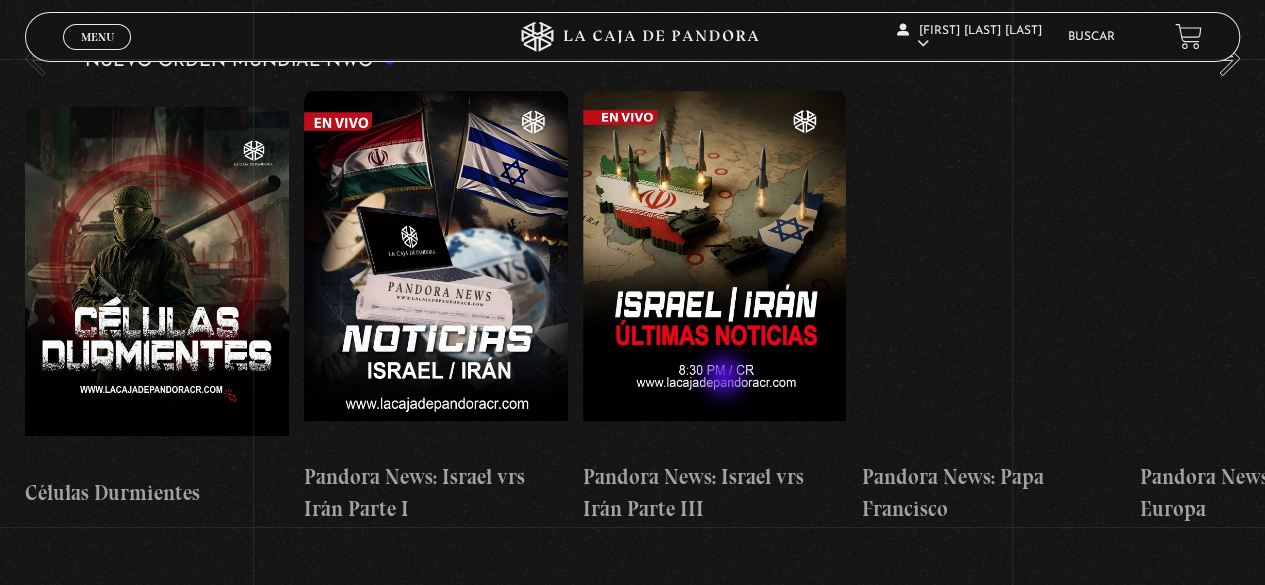 scroll, scrollTop: 400, scrollLeft: 0, axis: vertical 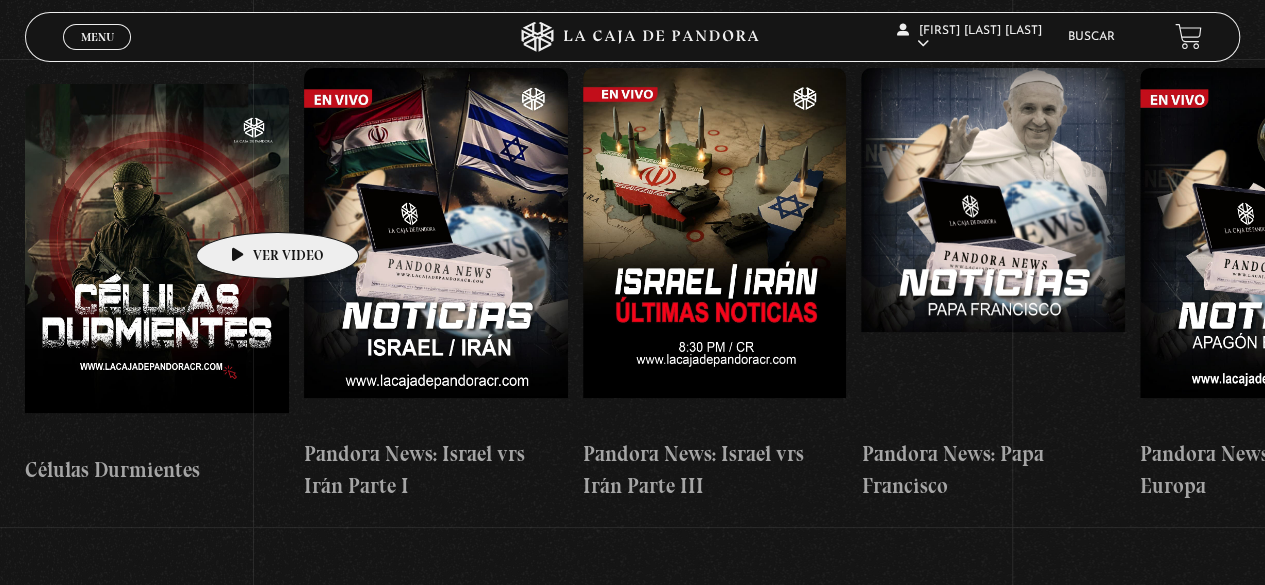 click at bounding box center (157, 264) 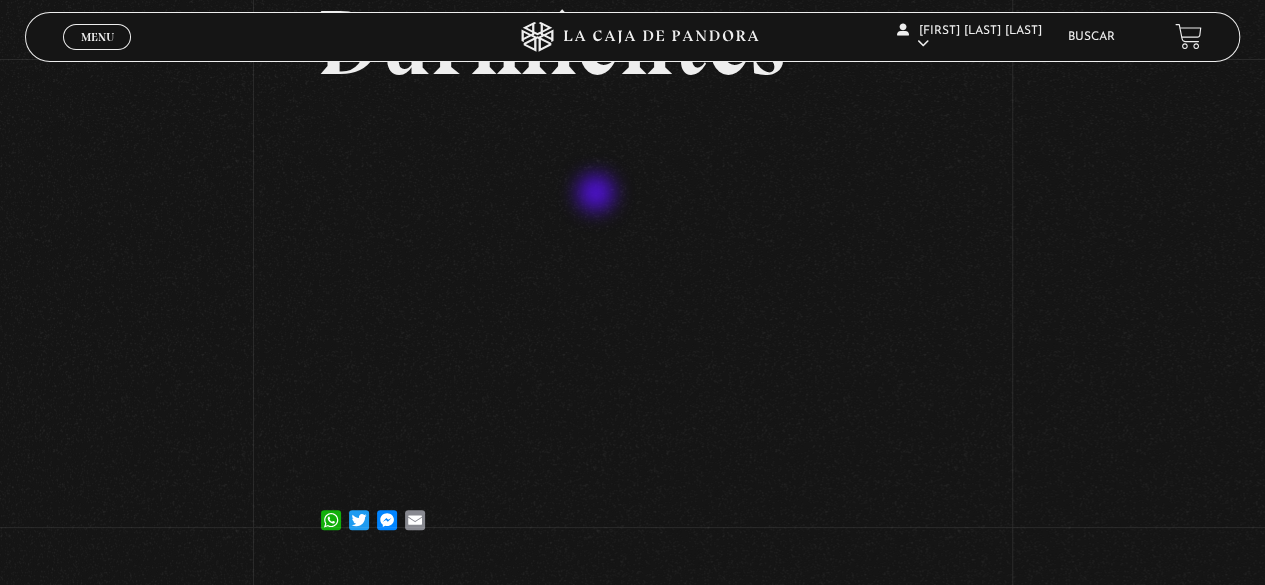 scroll, scrollTop: 244, scrollLeft: 0, axis: vertical 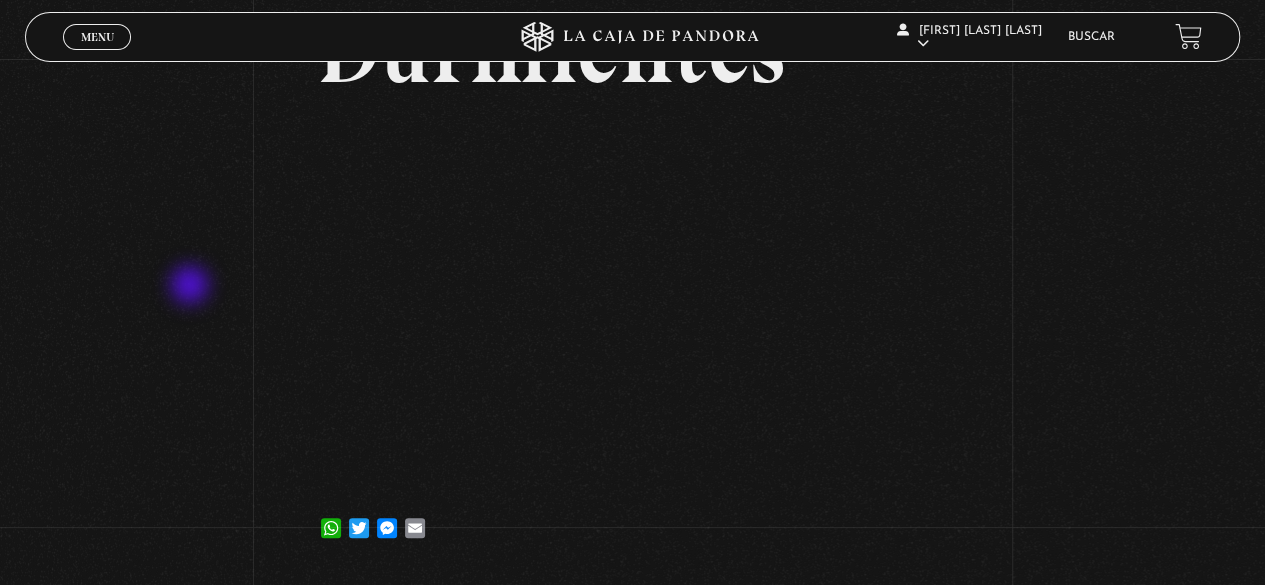 click on "Volver
[DATE]
Células Durmientes
[APP] [APP] [APP] [APP]" at bounding box center [632, 195] 